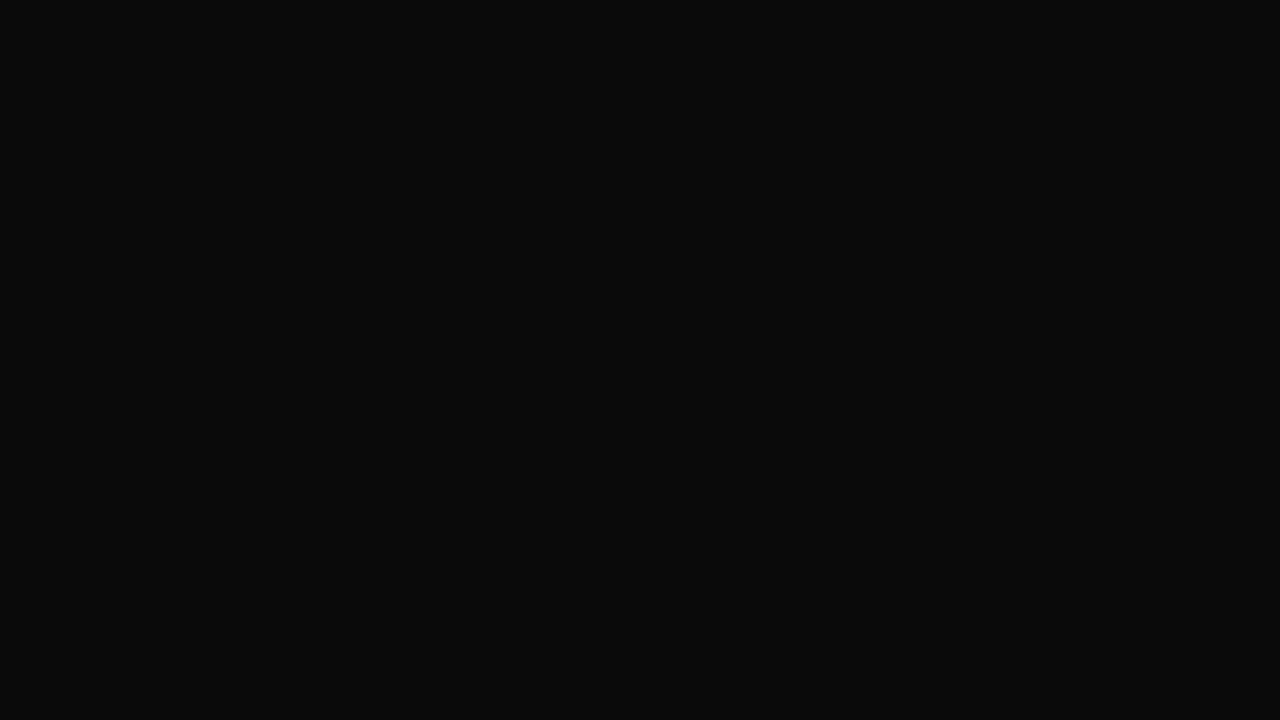 scroll, scrollTop: 0, scrollLeft: 0, axis: both 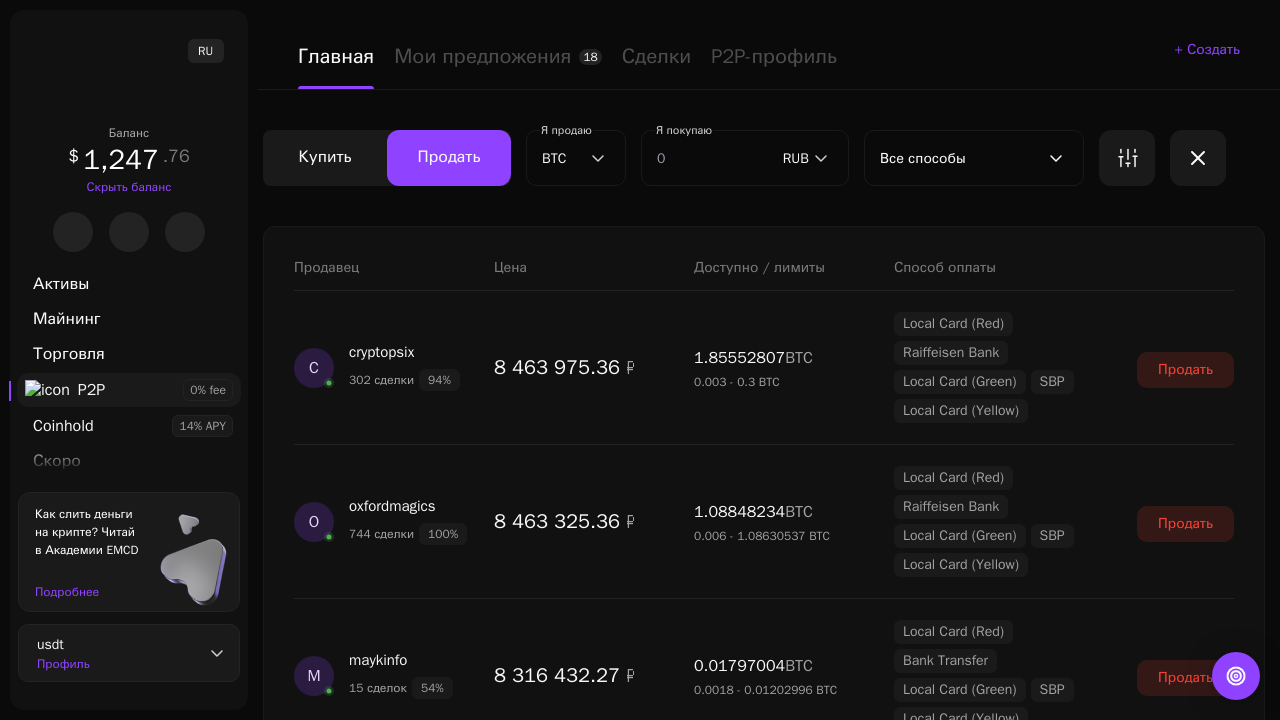 click on "Показать еще" at bounding box center [764, 2478] 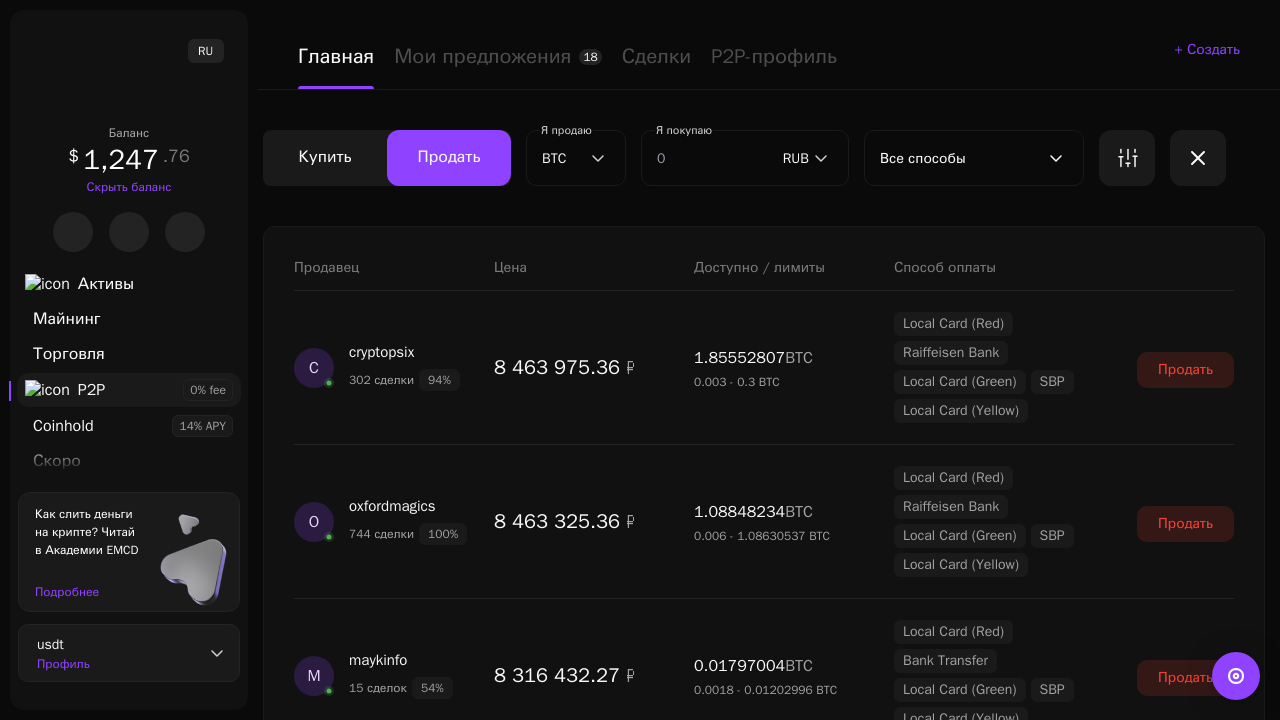 scroll, scrollTop: 1811, scrollLeft: 0, axis: vertical 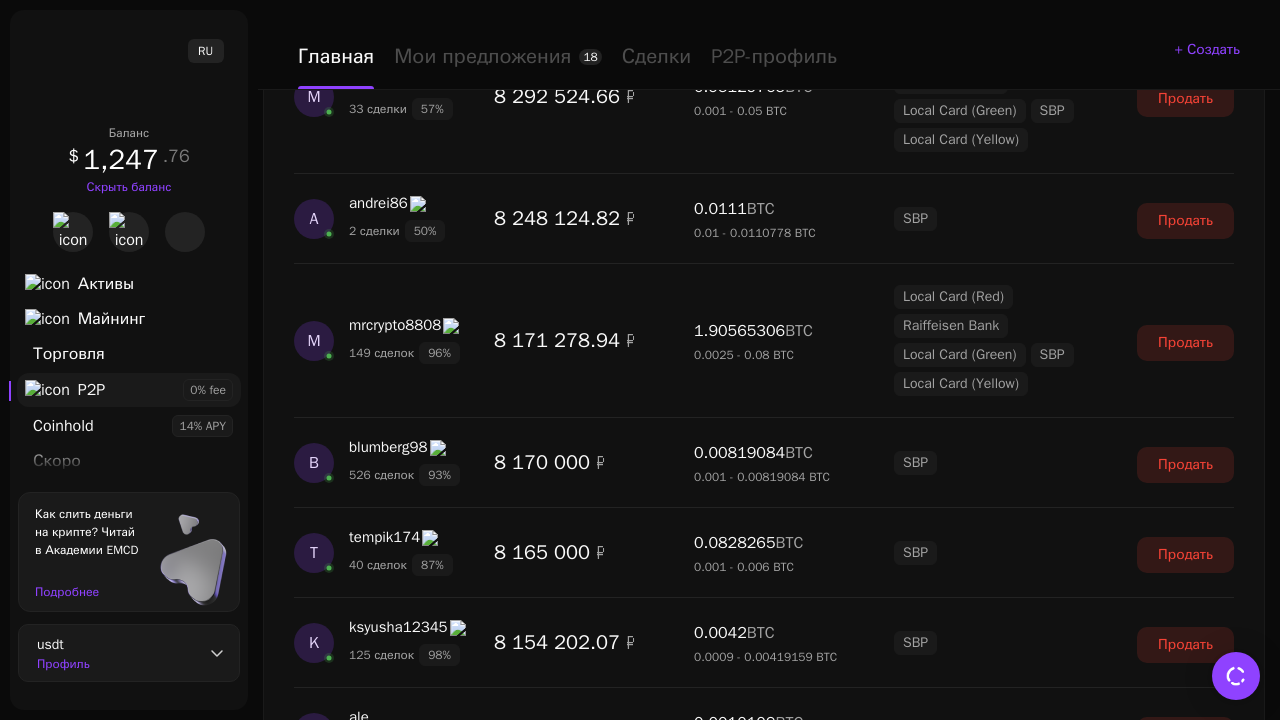 click on "Показать еще" at bounding box center (764, 2442) 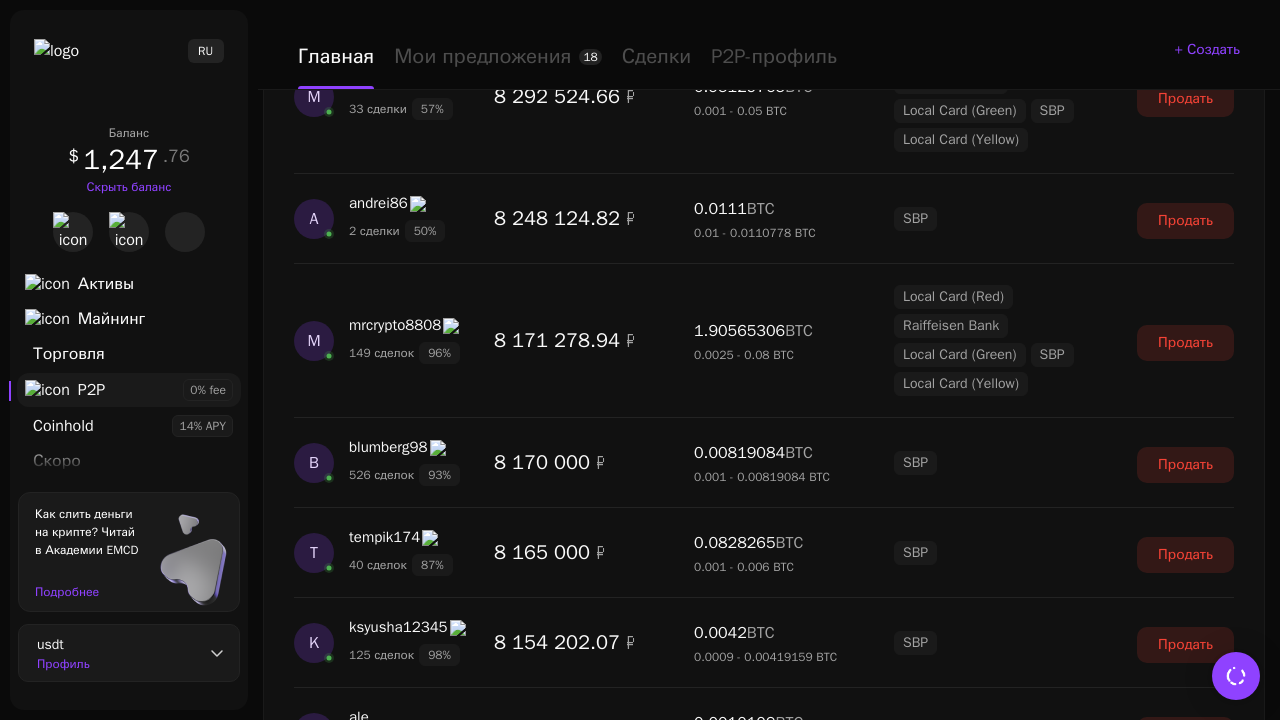 scroll, scrollTop: 3565, scrollLeft: 0, axis: vertical 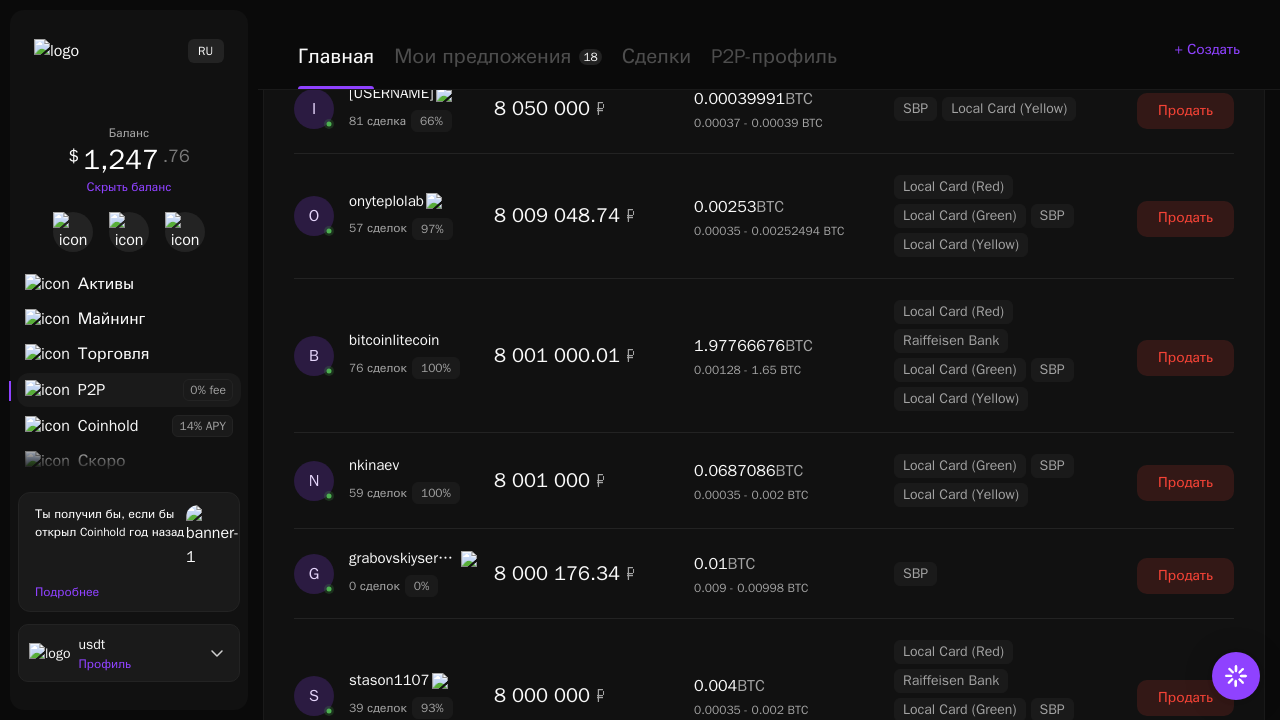 click on "Показать еще" at bounding box center (764, 2539) 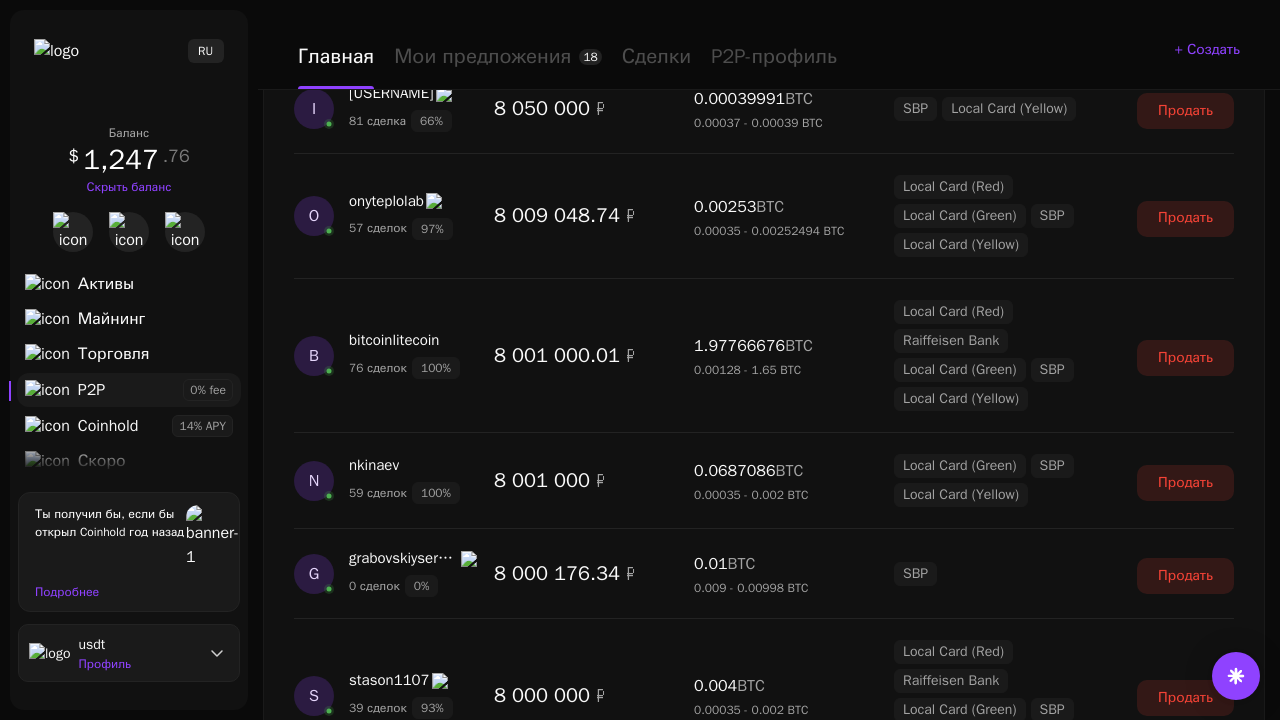 scroll, scrollTop: 5392, scrollLeft: 0, axis: vertical 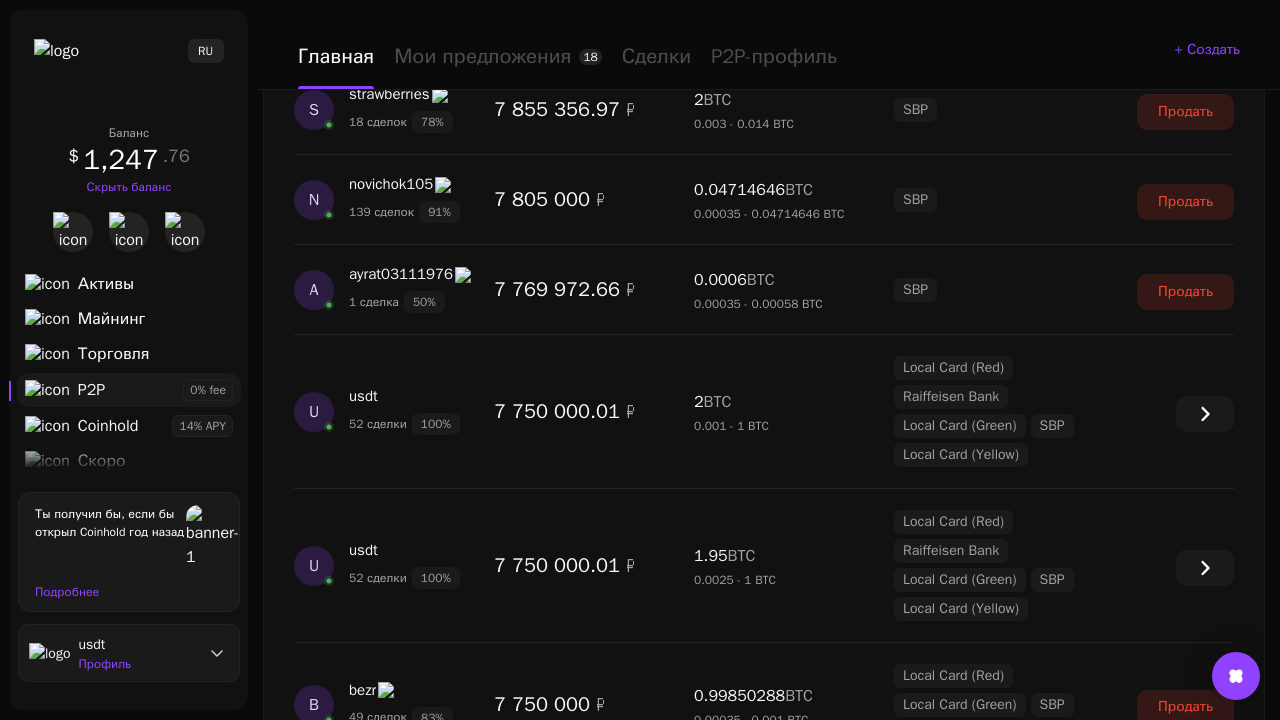click on "Показать еще" at bounding box center (764, 2441) 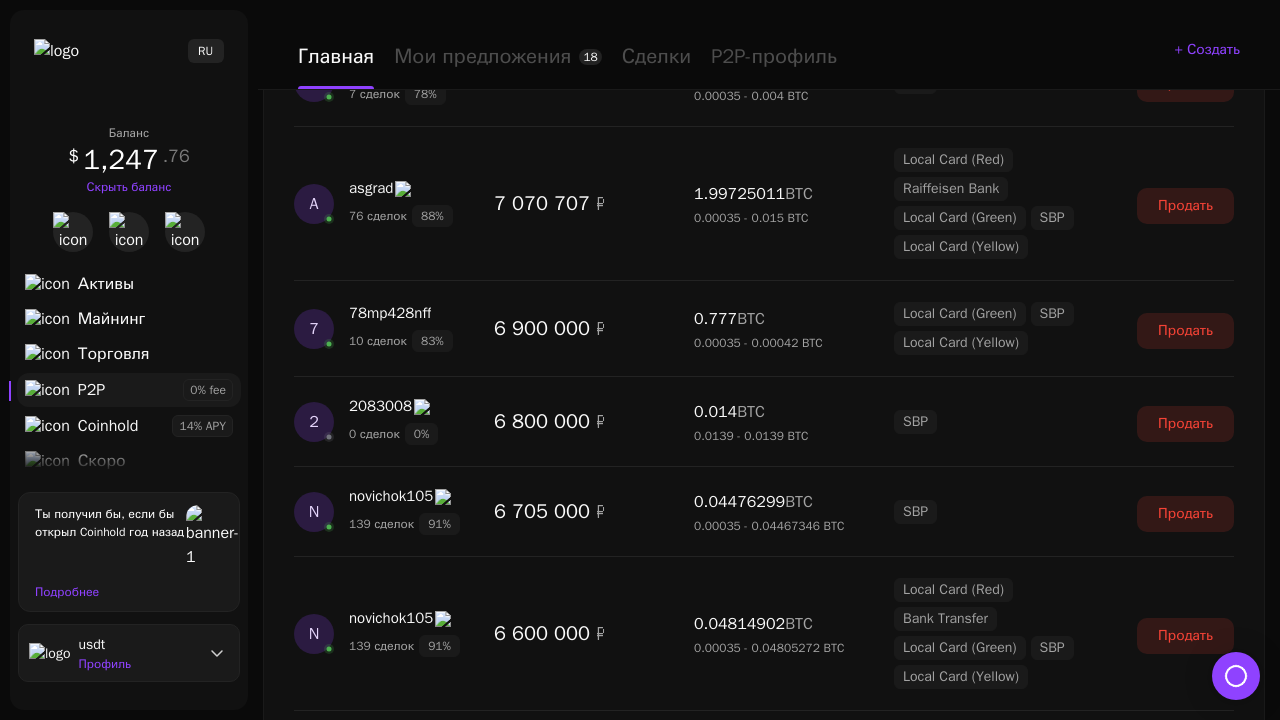 scroll, scrollTop: 7100, scrollLeft: 0, axis: vertical 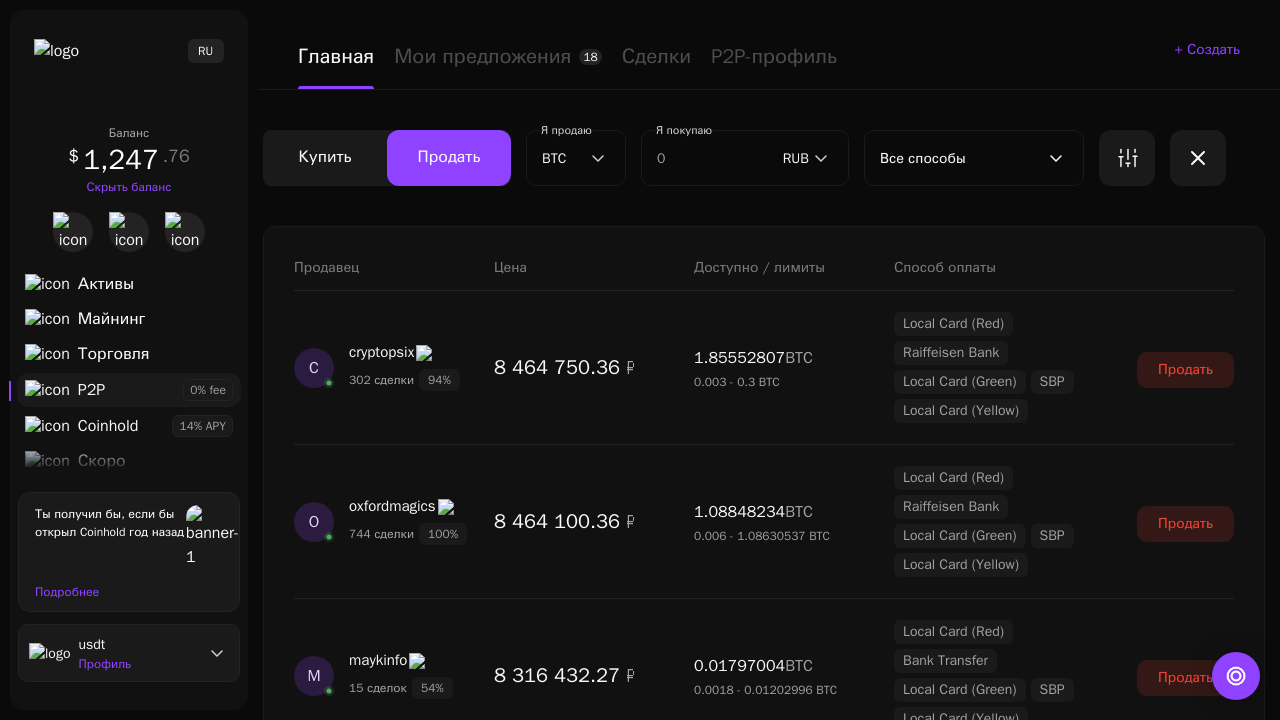 click on "Показать еще" at bounding box center (764, 2478) 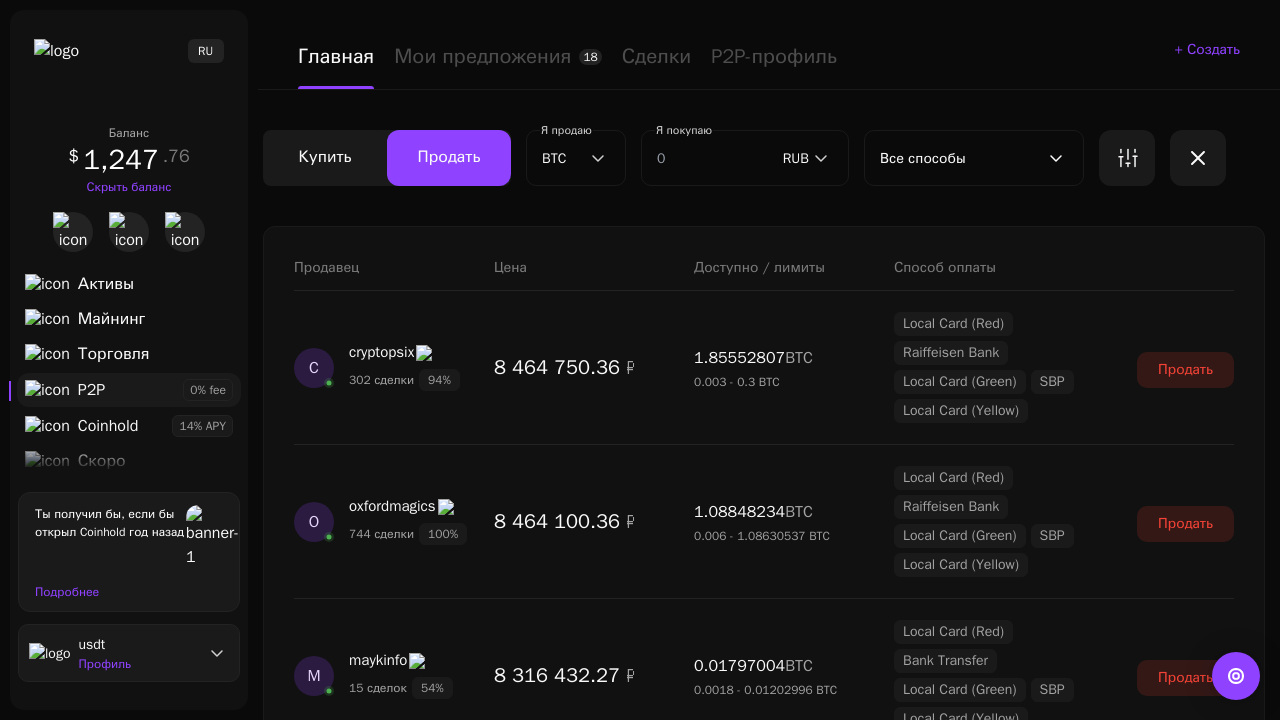 scroll, scrollTop: 1811, scrollLeft: 0, axis: vertical 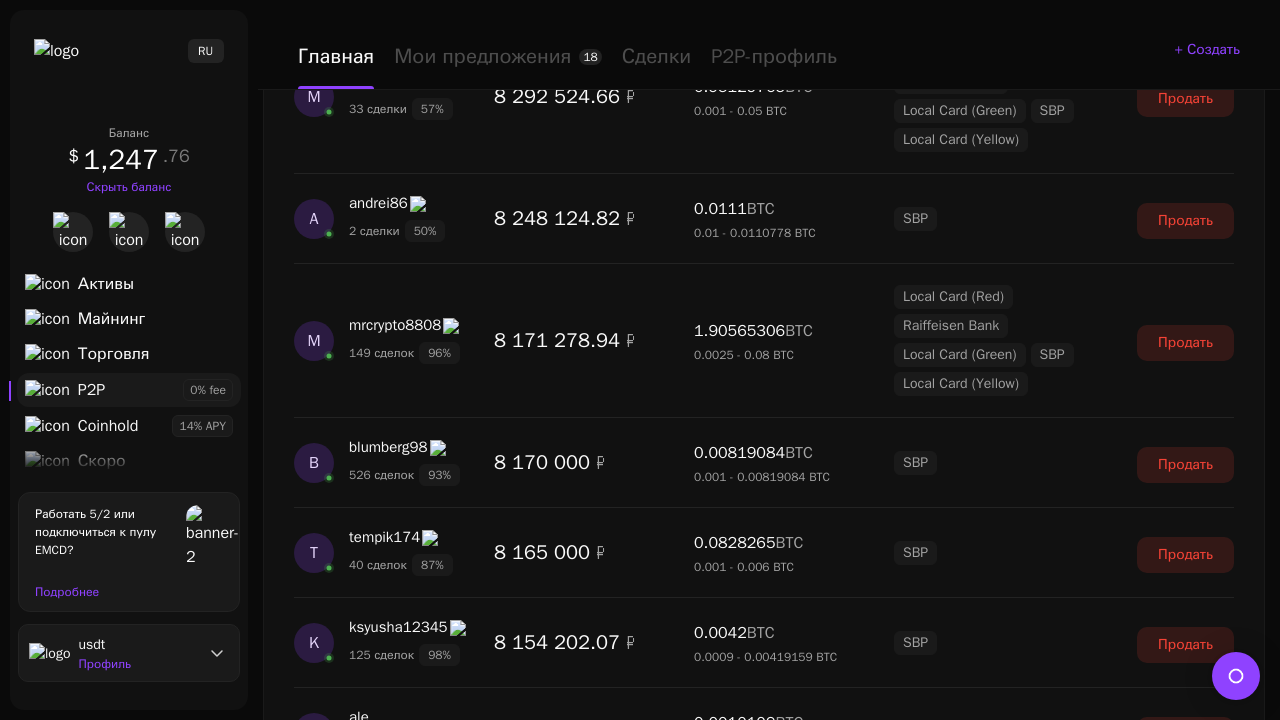 click on "Показать еще" at bounding box center (764, 2442) 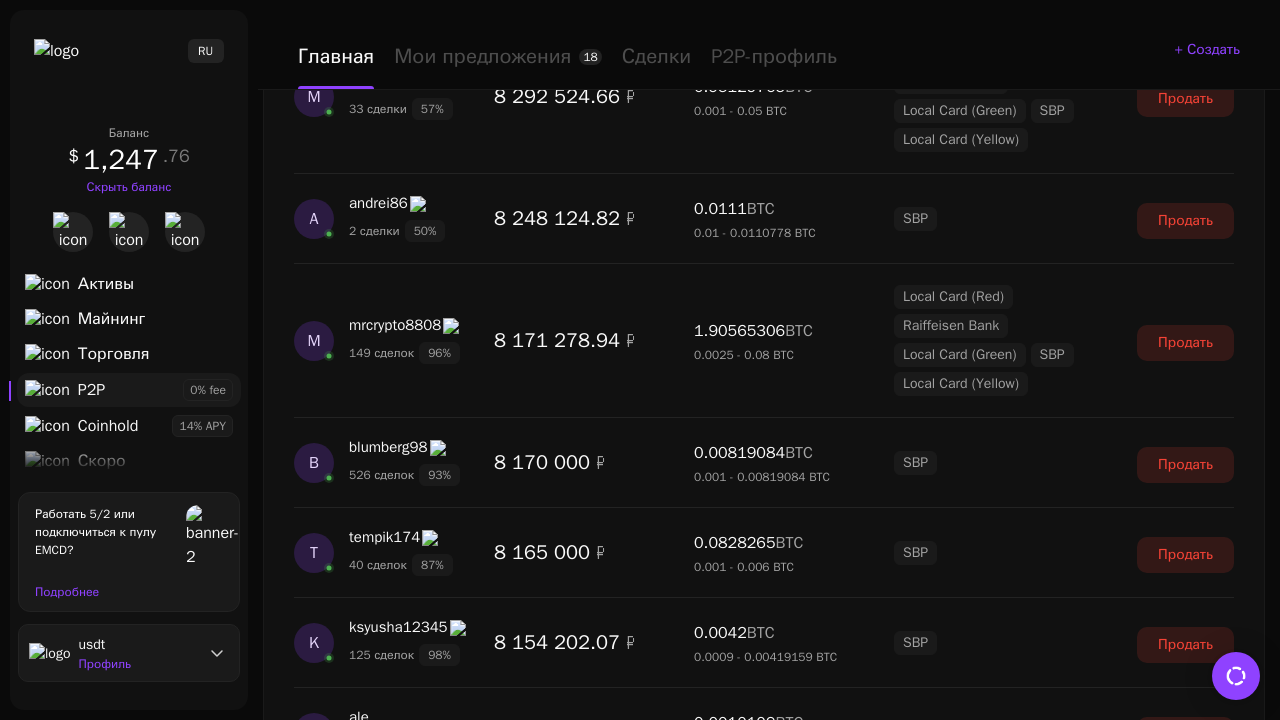 scroll, scrollTop: 3565, scrollLeft: 0, axis: vertical 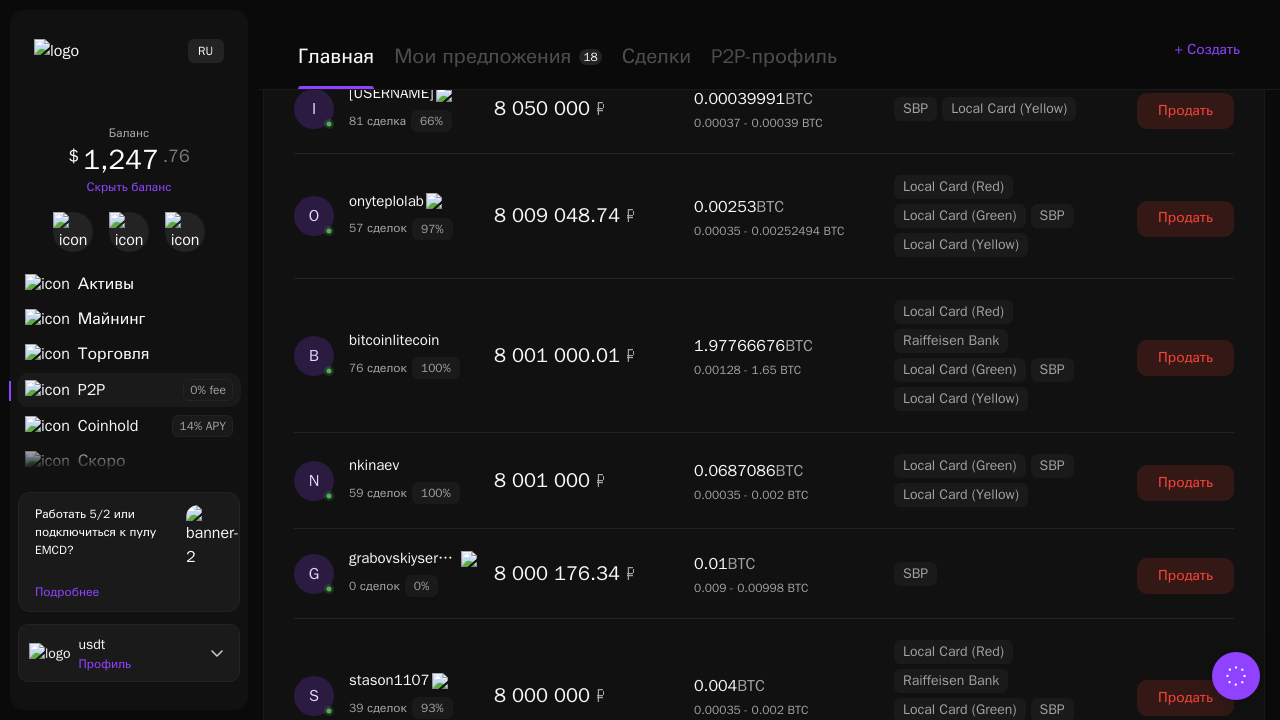 click on "Показать еще" at bounding box center (764, 2539) 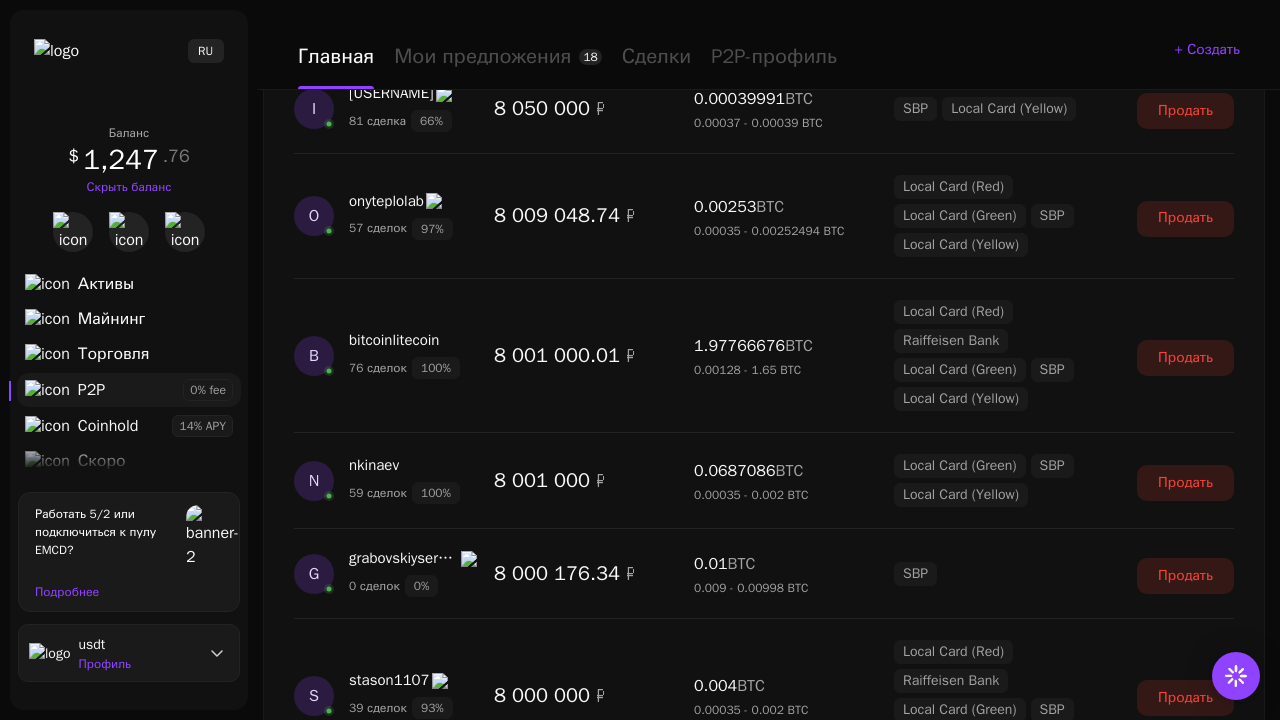 scroll, scrollTop: 5392, scrollLeft: 0, axis: vertical 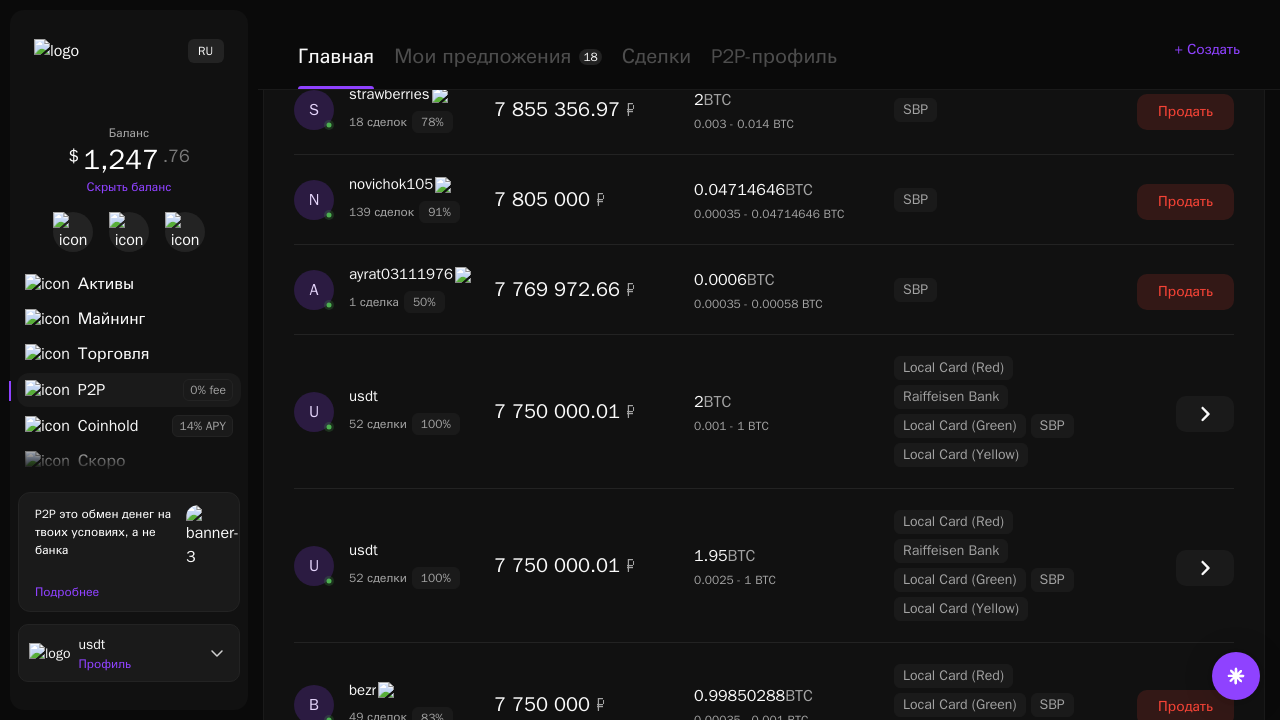 click on "Показать еще" at bounding box center [764, 2441] 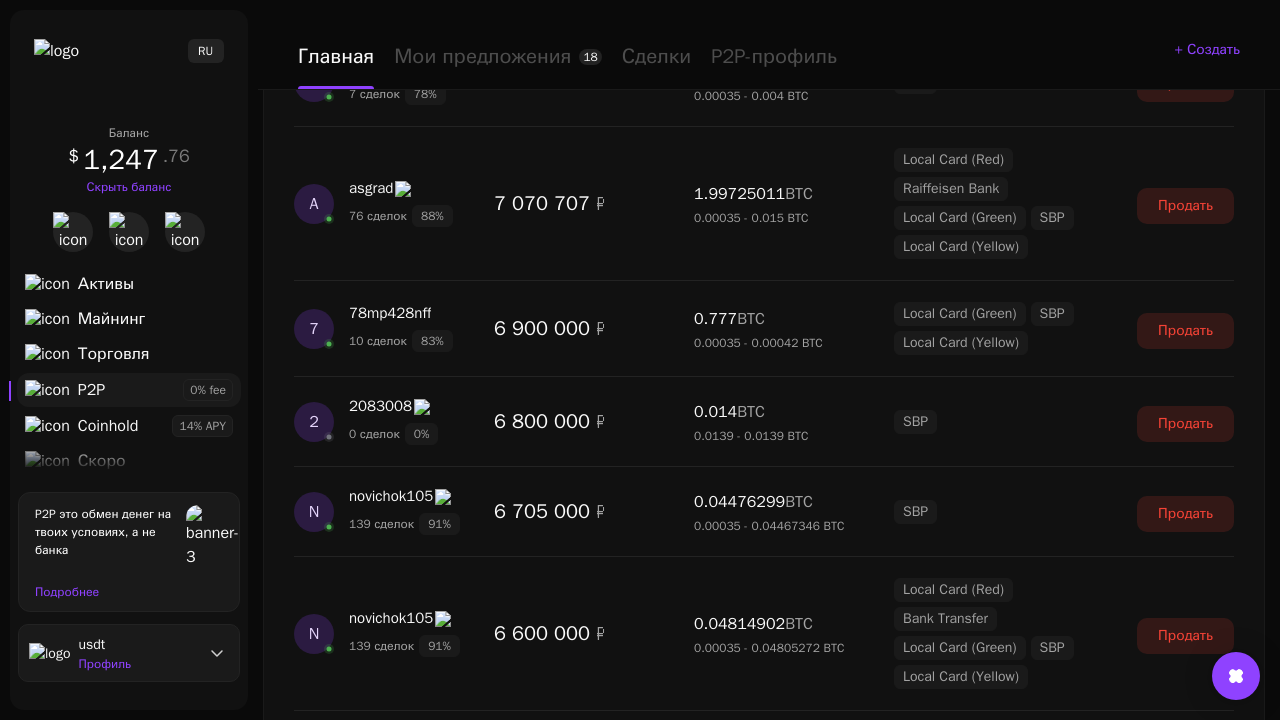 scroll, scrollTop: 7100, scrollLeft: 0, axis: vertical 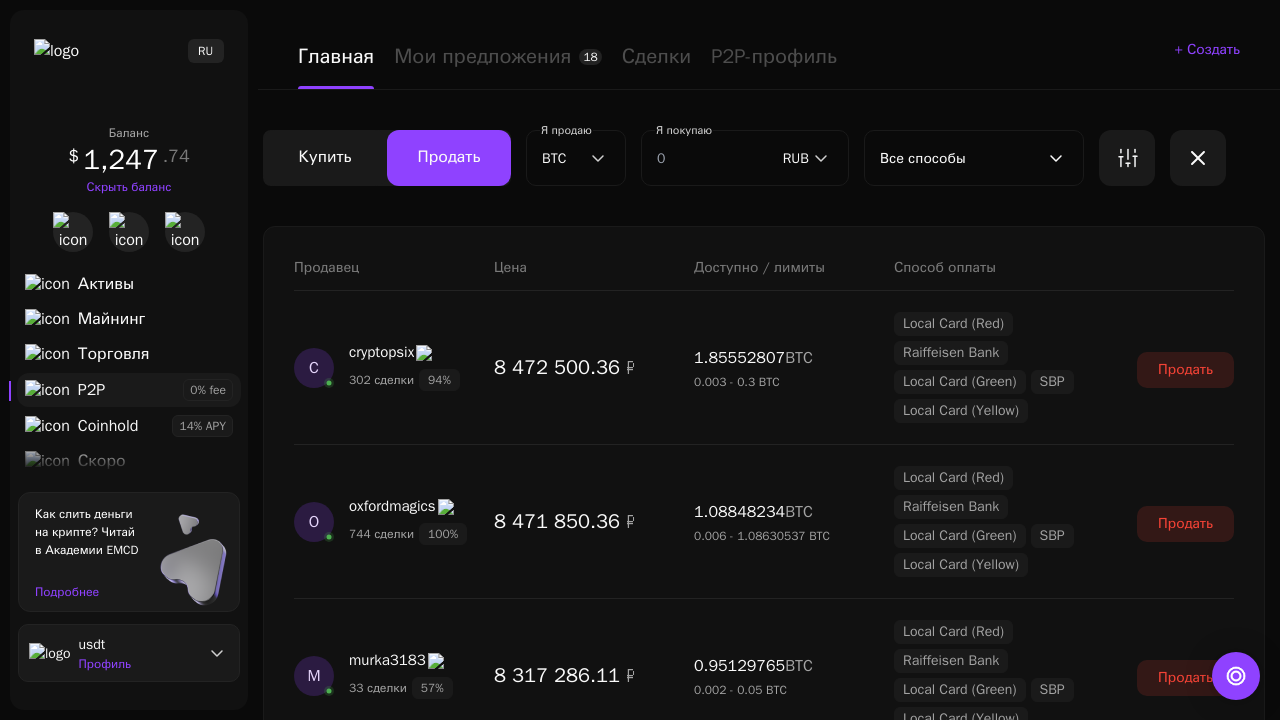 click on "Показать еще" at bounding box center [764, 2286] 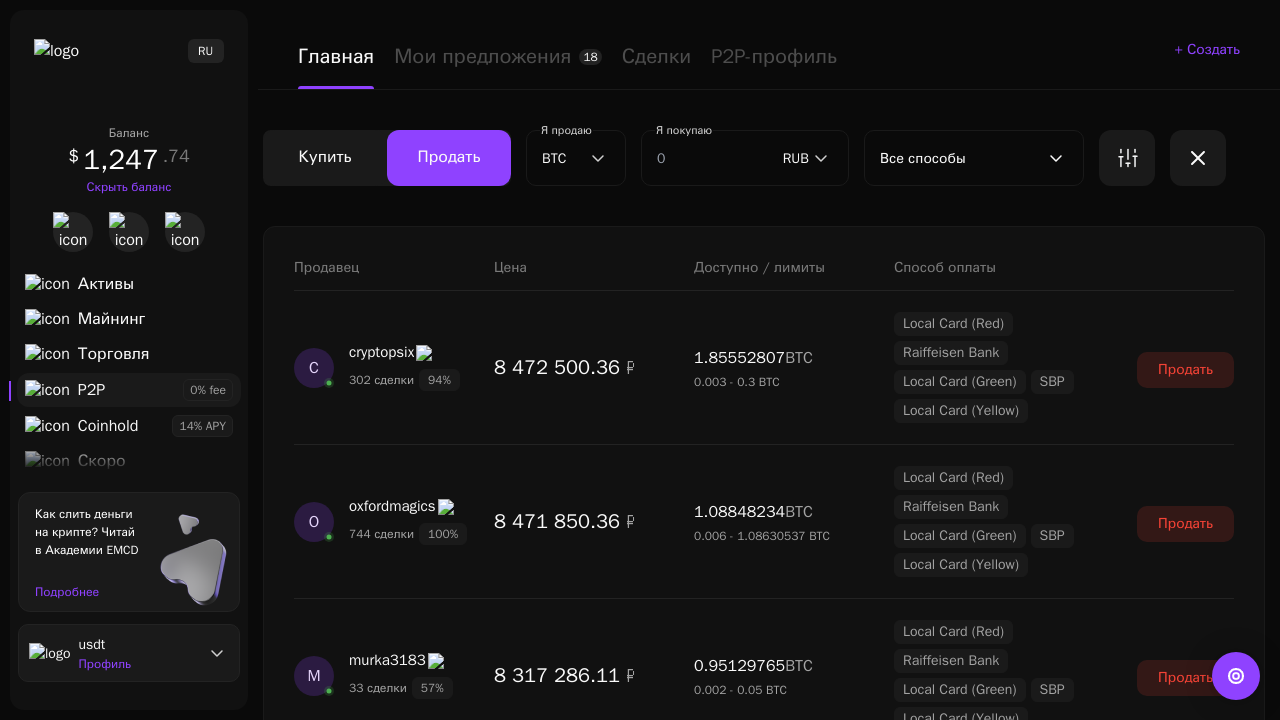 scroll, scrollTop: 1627, scrollLeft: 0, axis: vertical 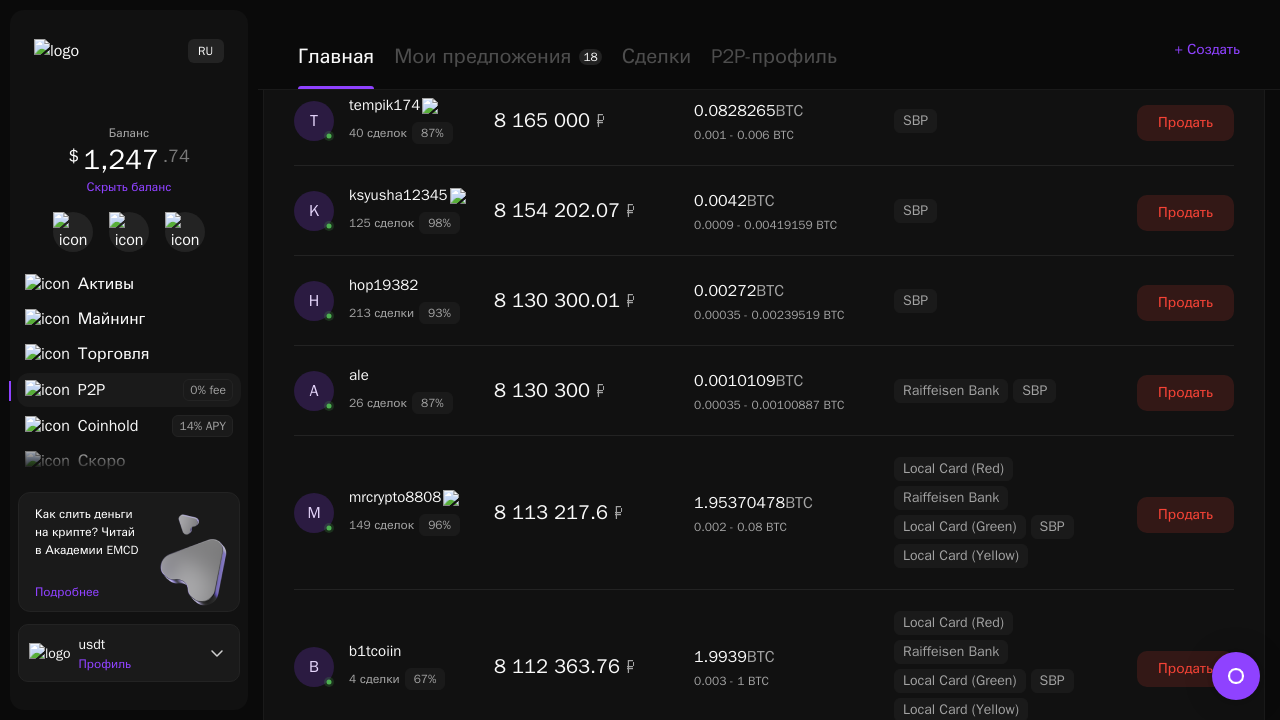 click on "Показать еще" at bounding box center [764, 2446] 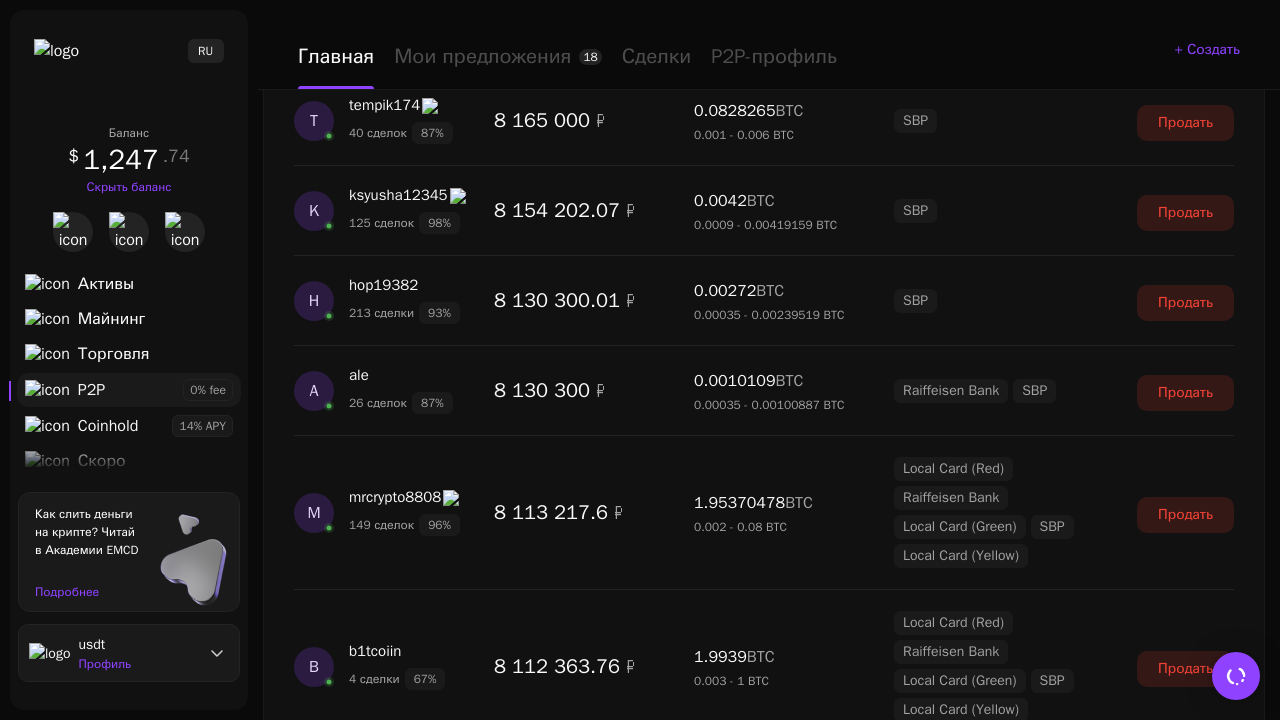 scroll, scrollTop: 3392, scrollLeft: 0, axis: vertical 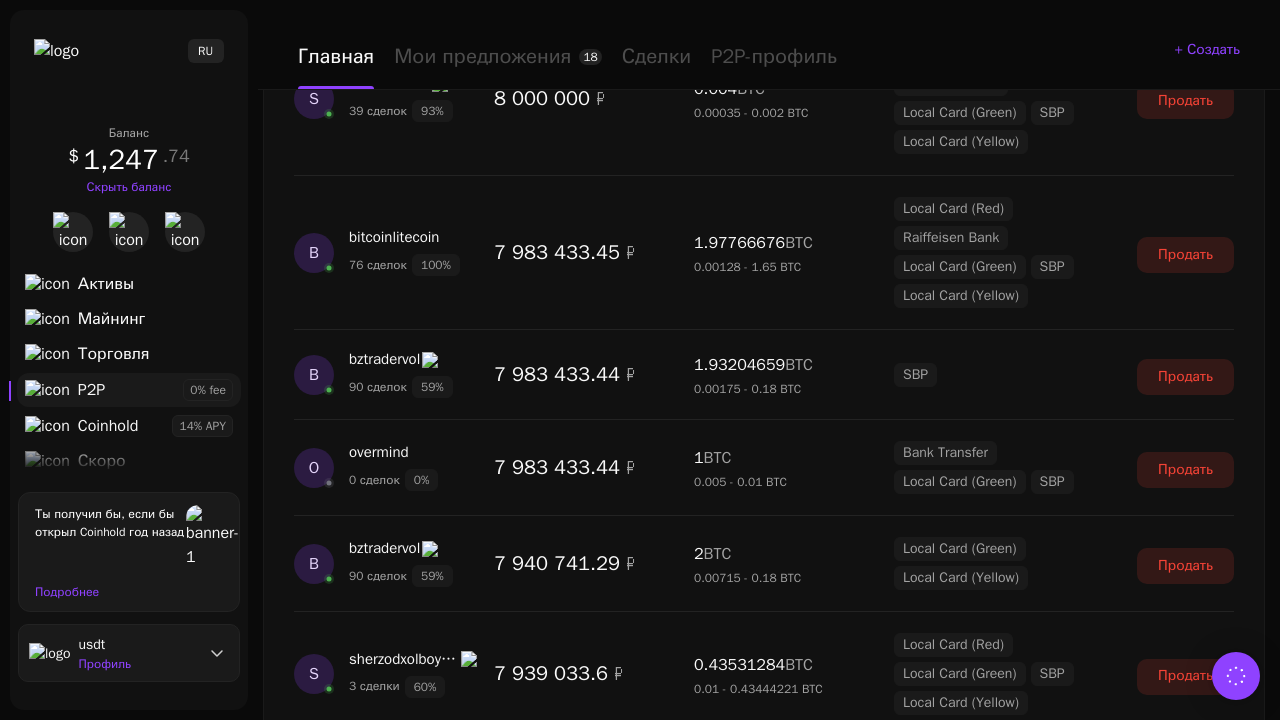 click on "Показать еще" at bounding box center (764, 2596) 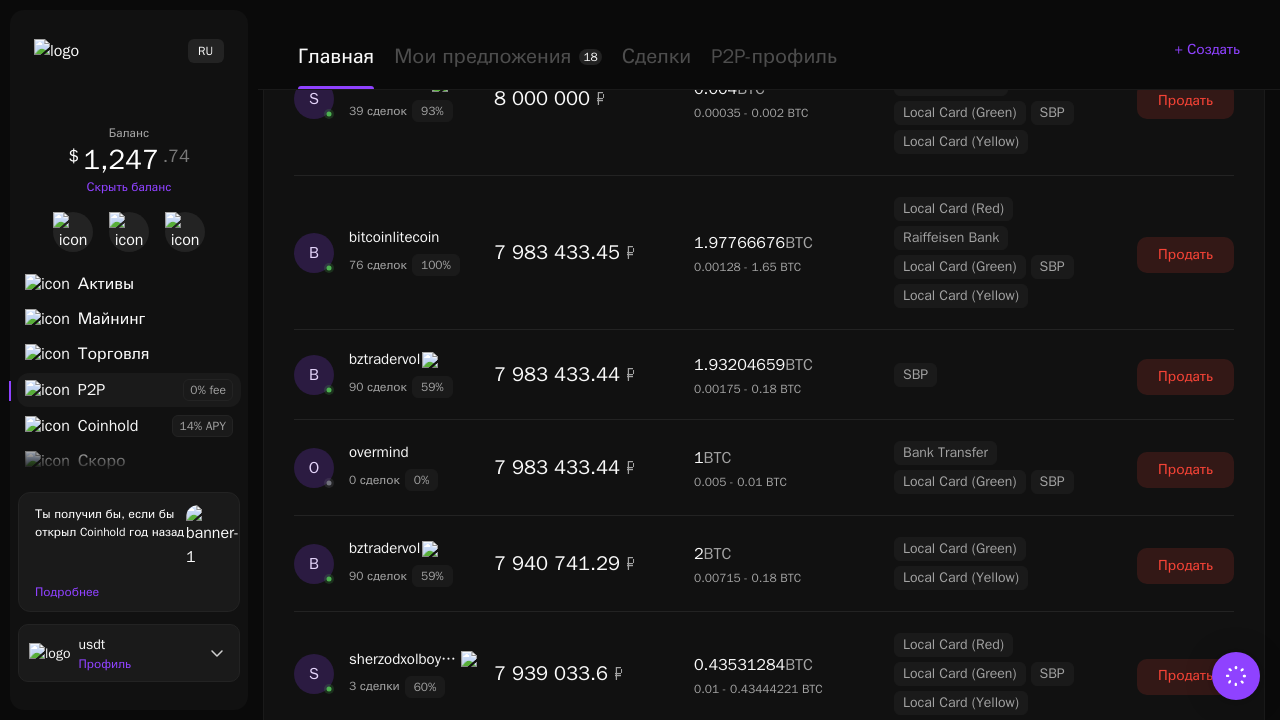 scroll, scrollTop: 5278, scrollLeft: 0, axis: vertical 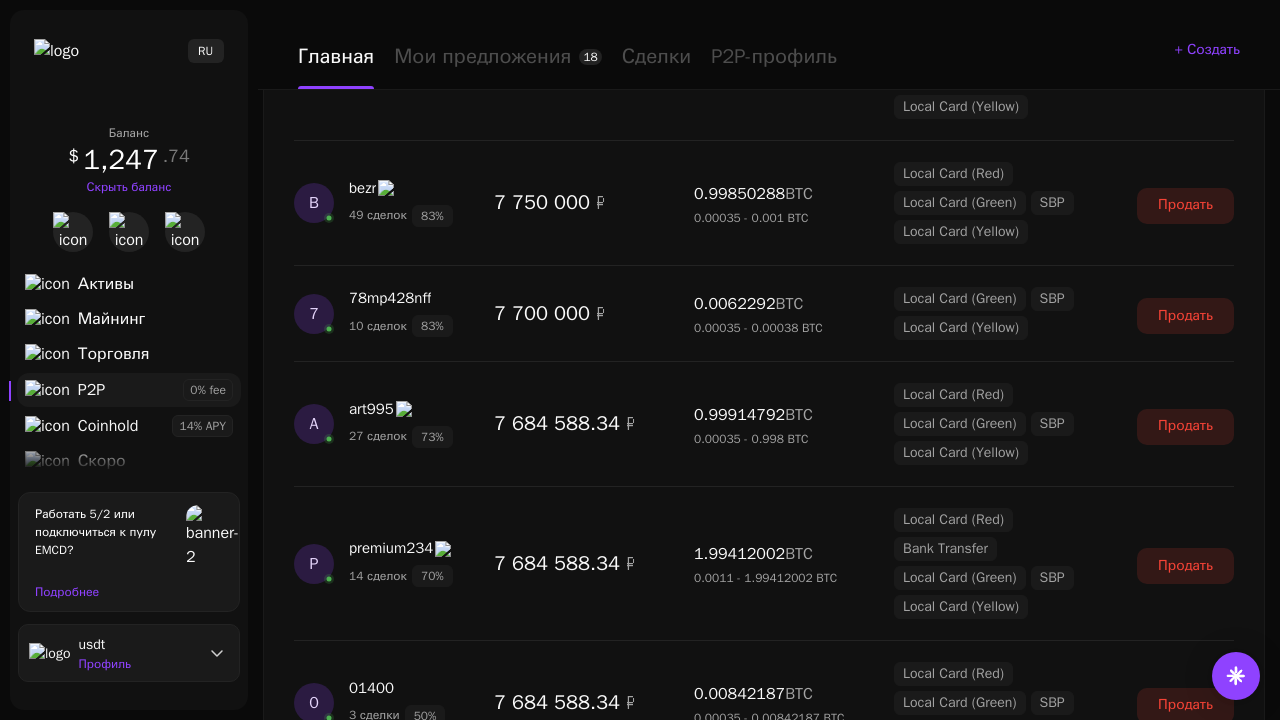 click on "Показать еще" at bounding box center [764, 2427] 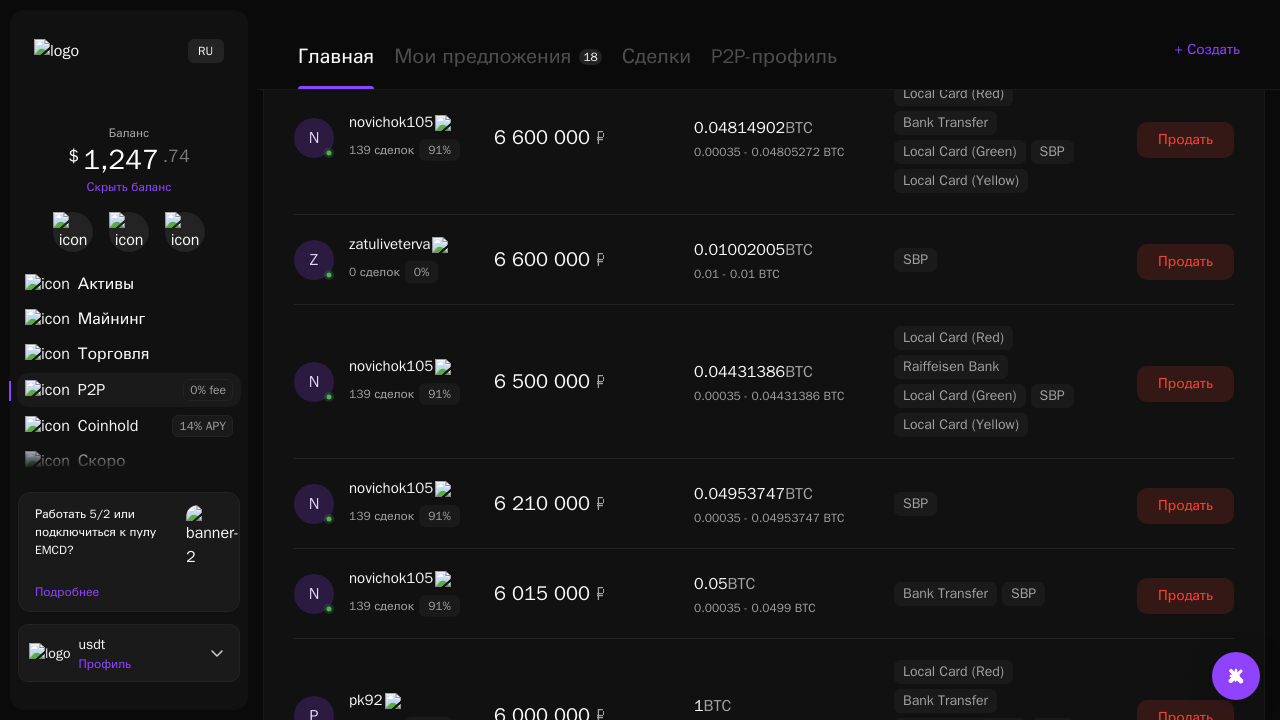 scroll, scrollTop: 6980, scrollLeft: 0, axis: vertical 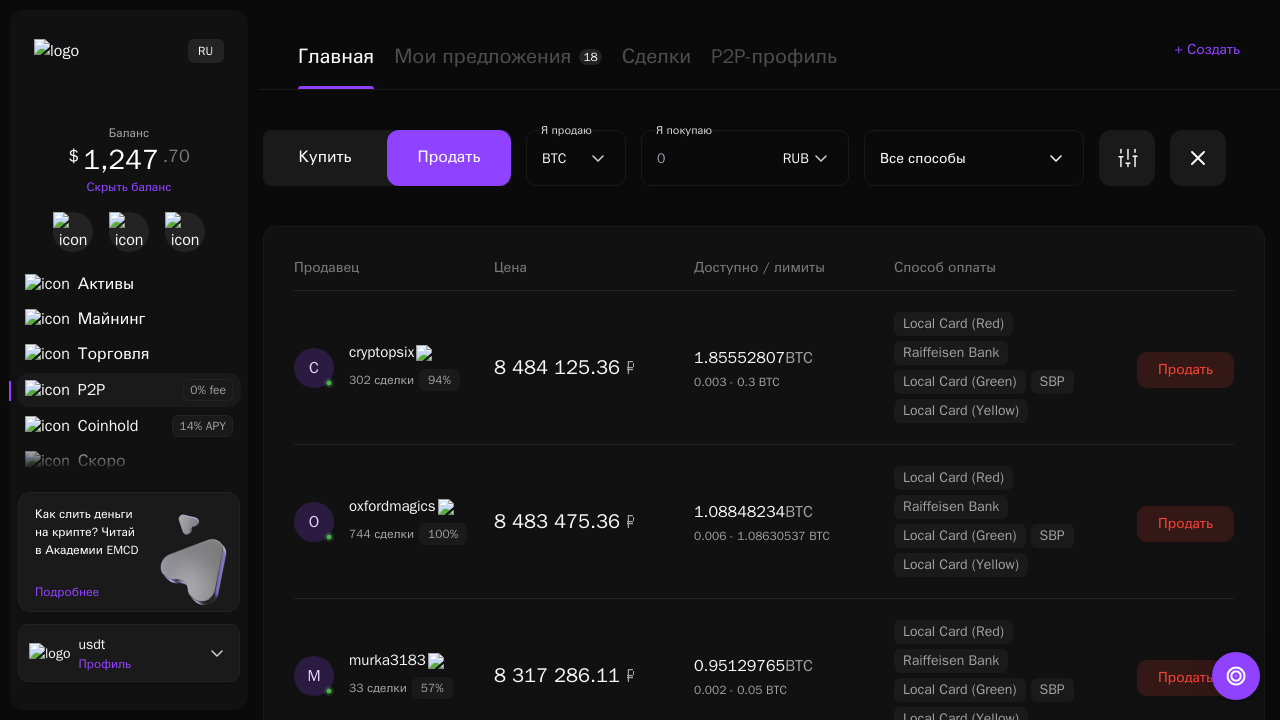click on "Показать еще" at bounding box center [764, 2286] 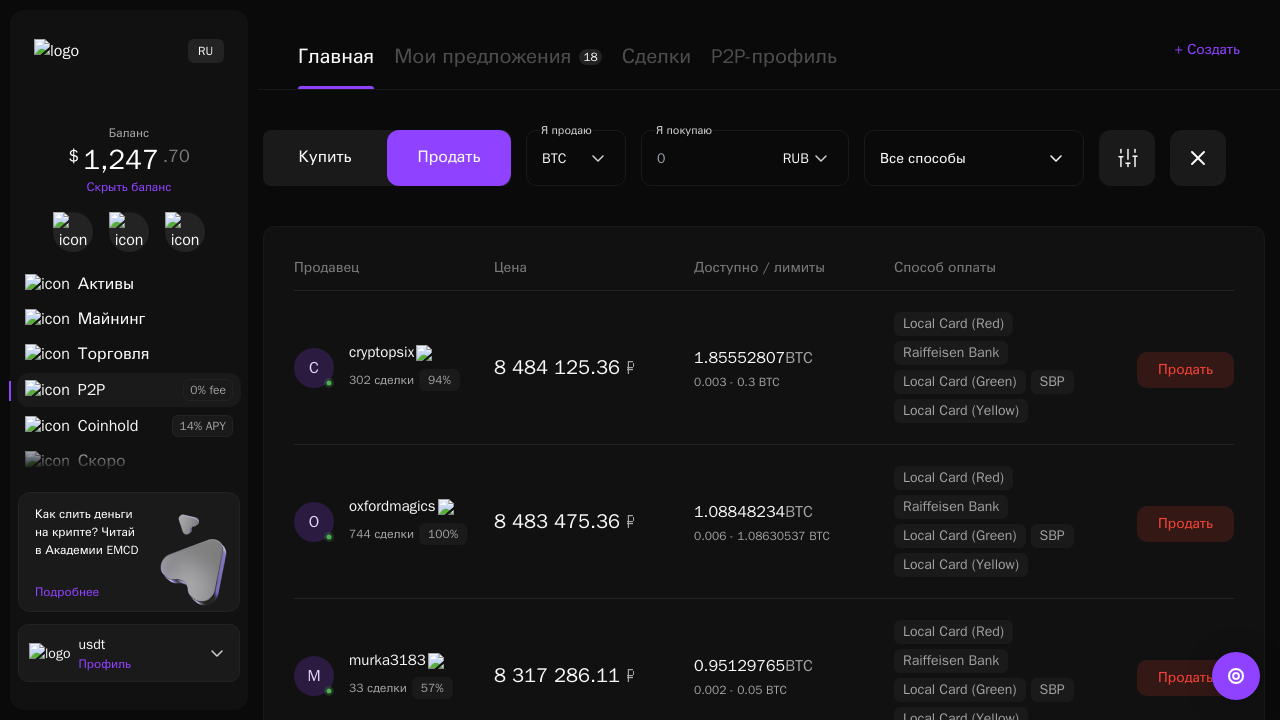 scroll, scrollTop: 1627, scrollLeft: 0, axis: vertical 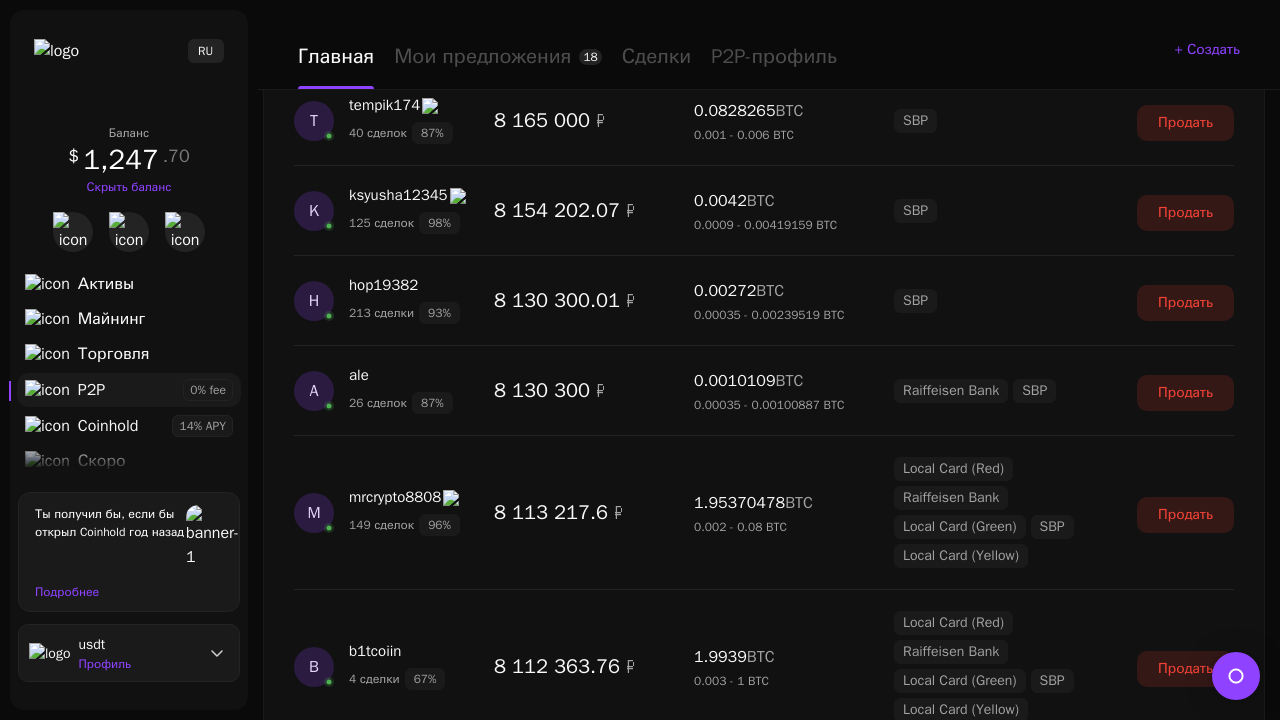 click on "Показать еще" at bounding box center [764, 2481] 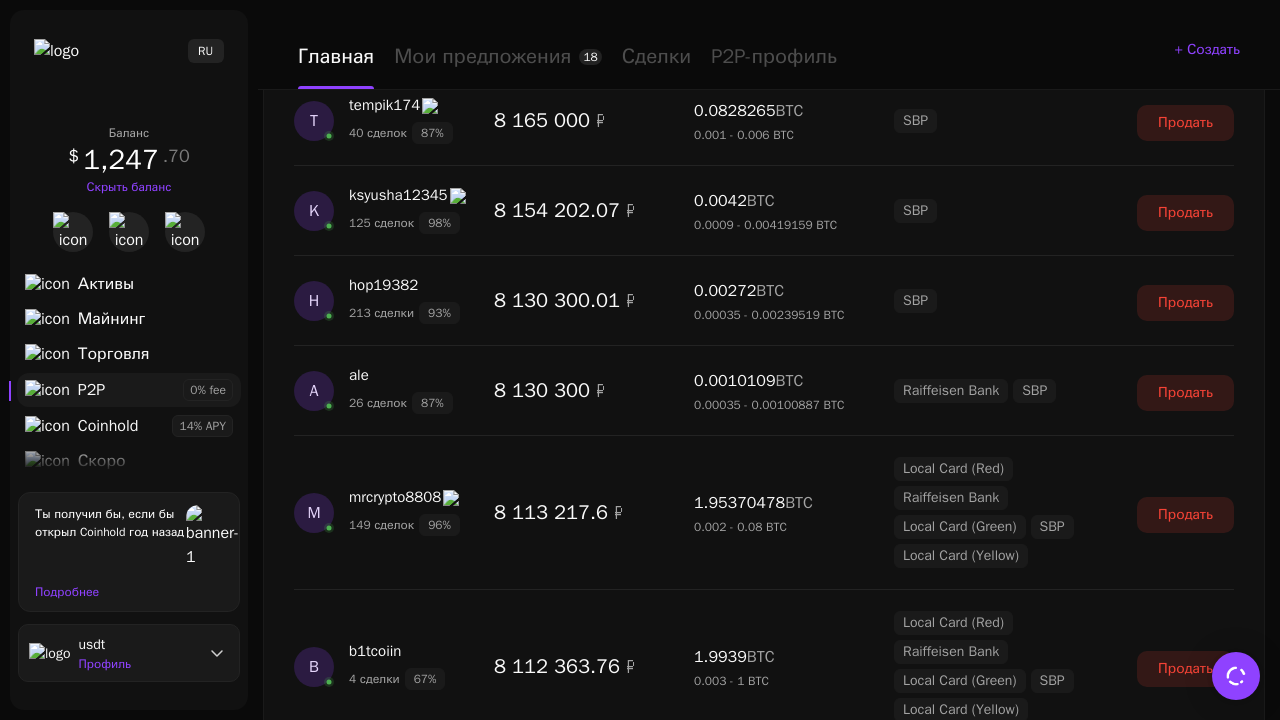 scroll, scrollTop: 3424, scrollLeft: 0, axis: vertical 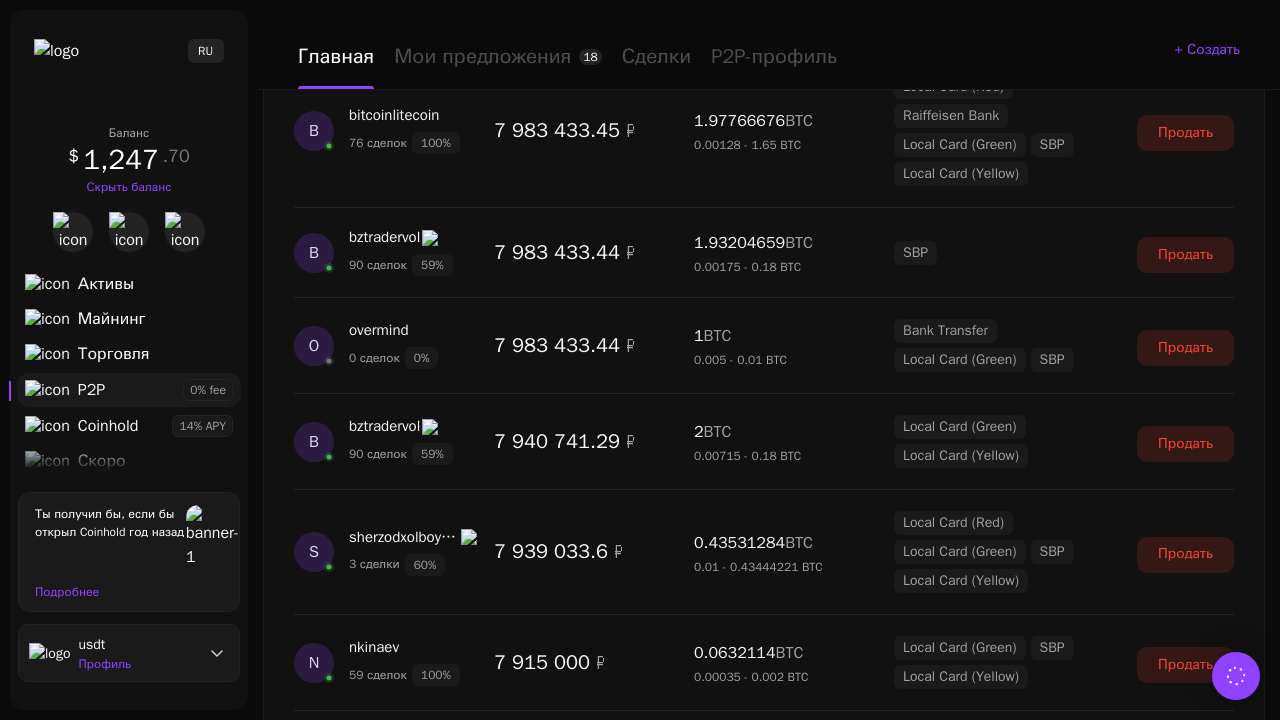 click on "Показать еще" at bounding box center (764, 2599) 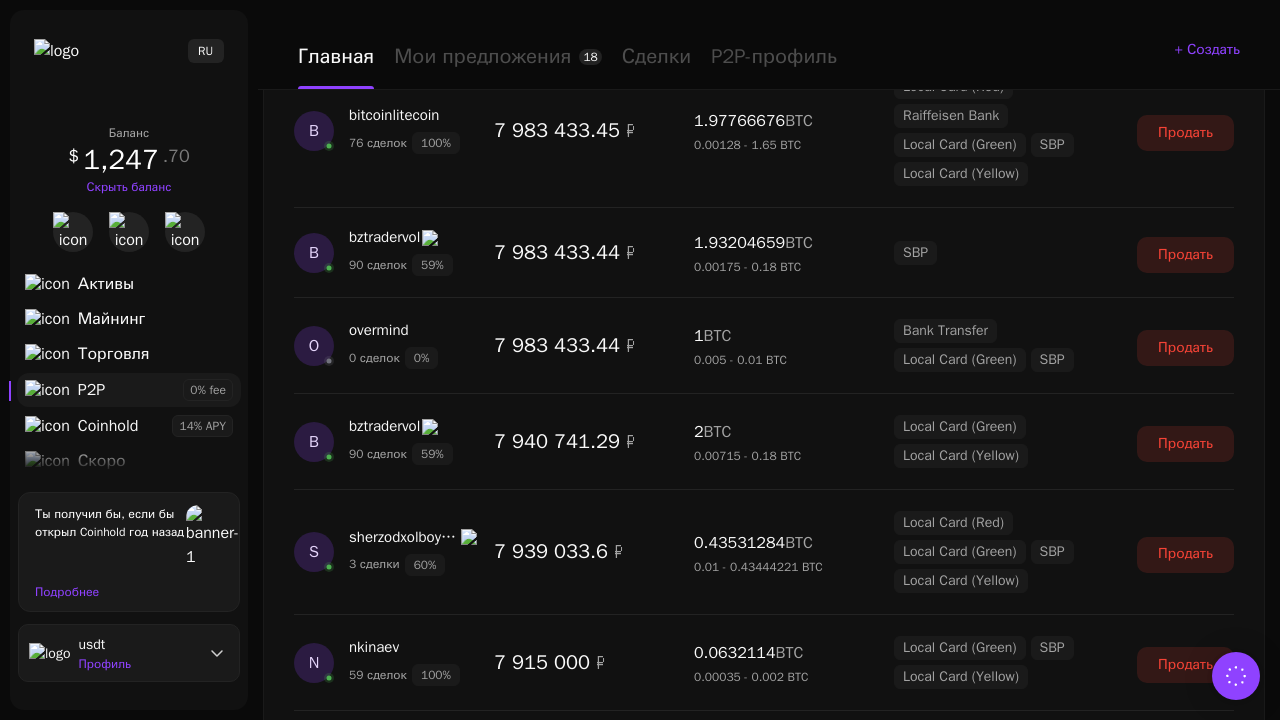 scroll, scrollTop: 5310, scrollLeft: 0, axis: vertical 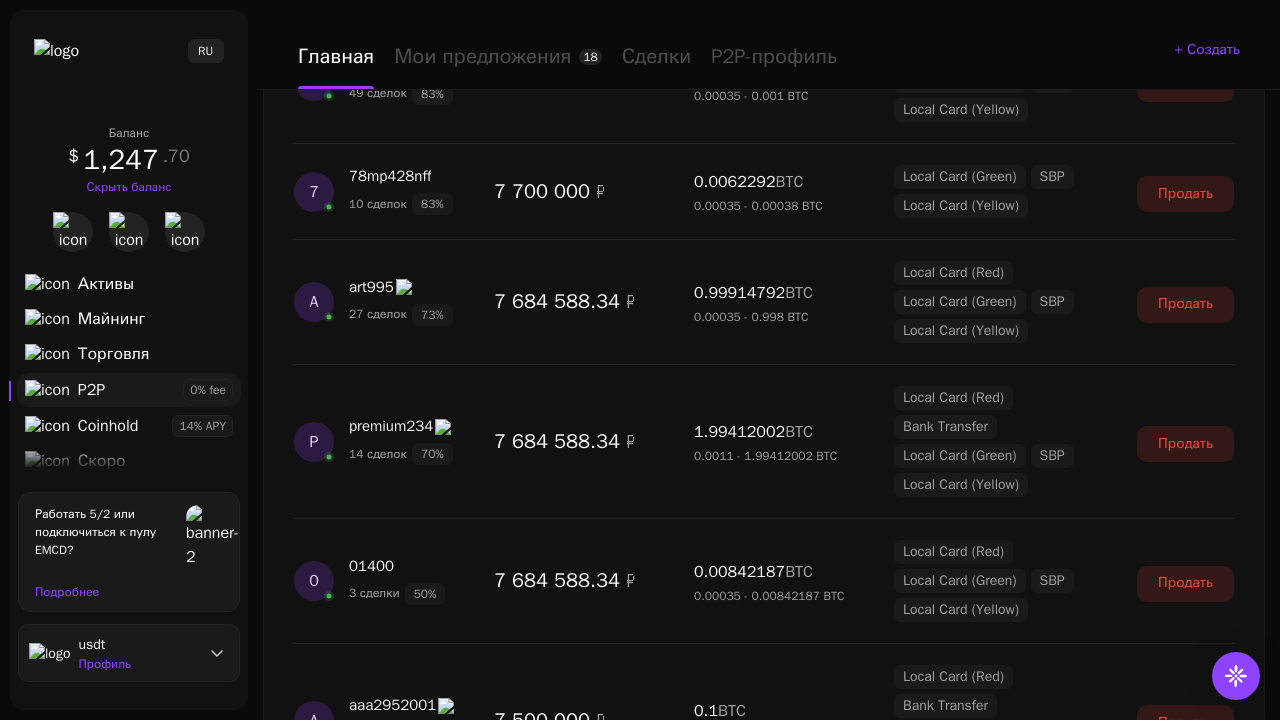 click on "Показать еще" at bounding box center [764, 2459] 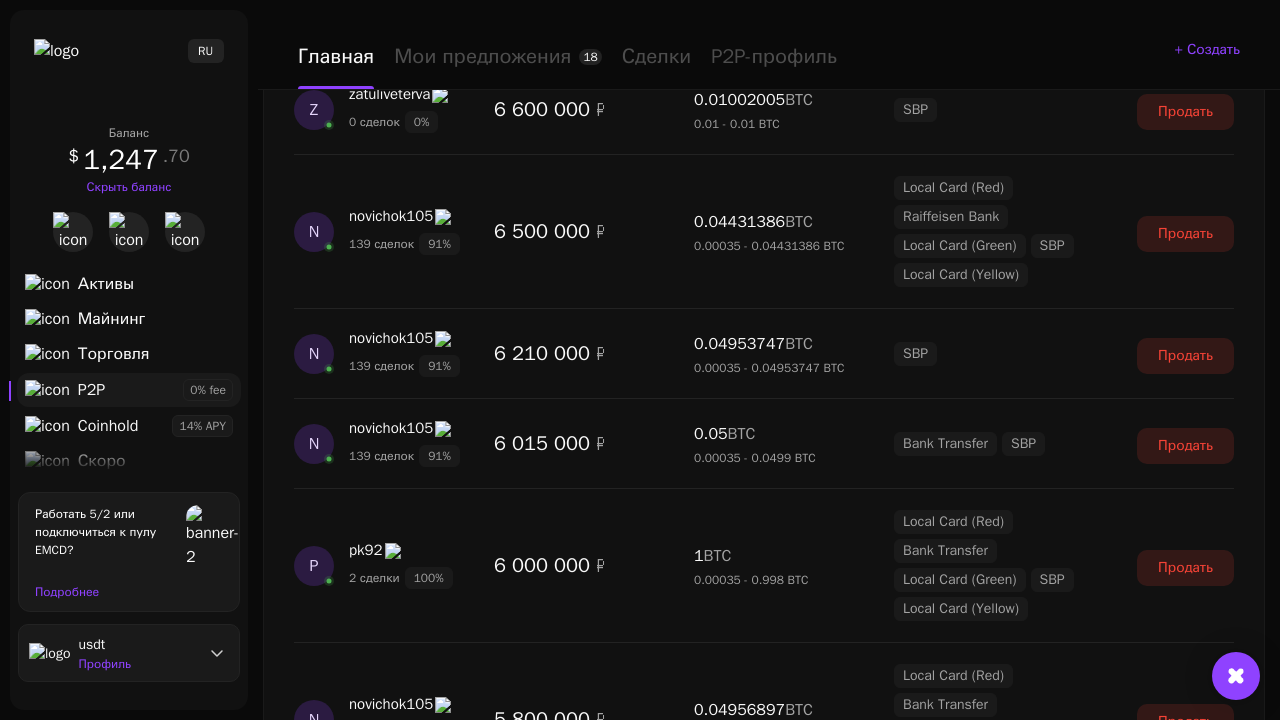 scroll, scrollTop: 7040, scrollLeft: 0, axis: vertical 